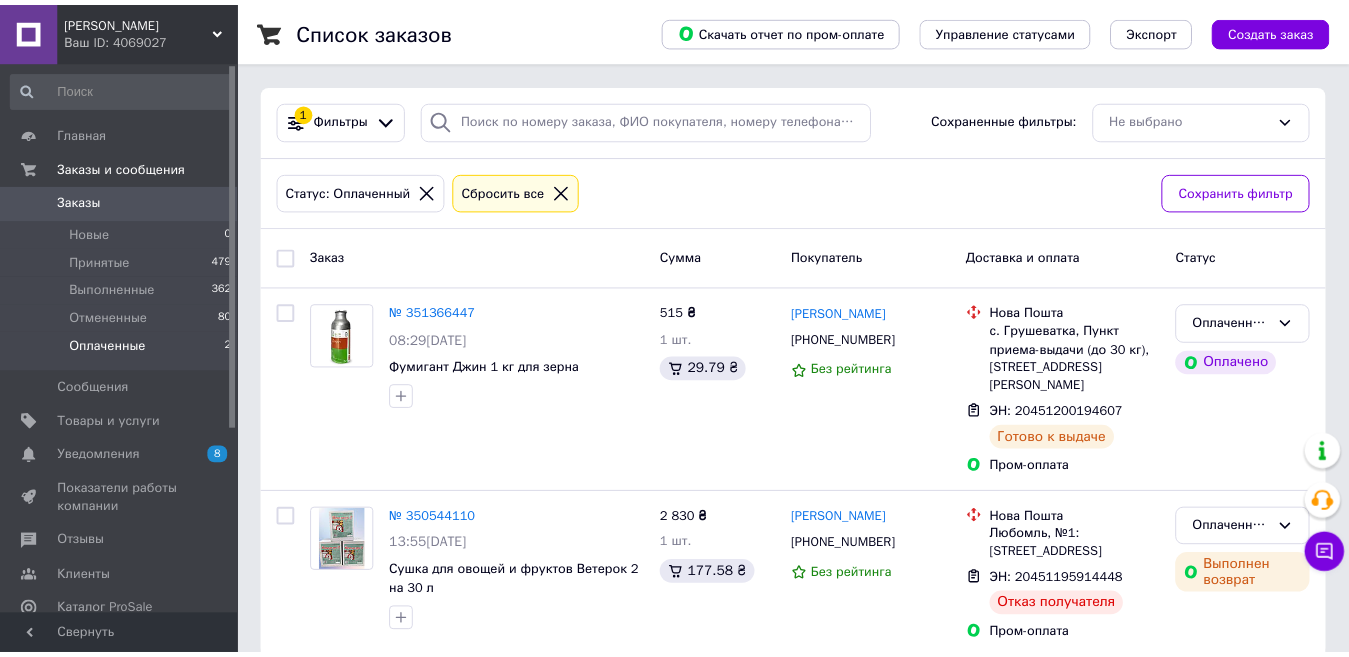 scroll, scrollTop: 0, scrollLeft: 0, axis: both 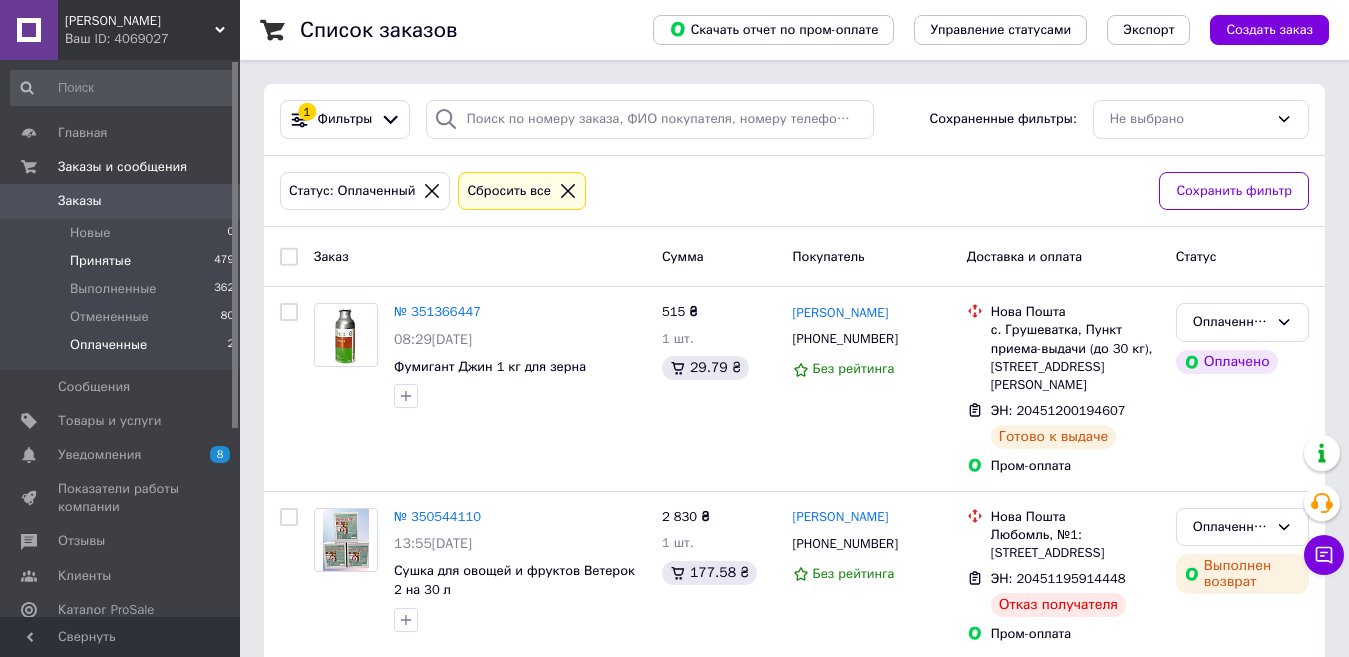 click on "Принятые" at bounding box center [100, 261] 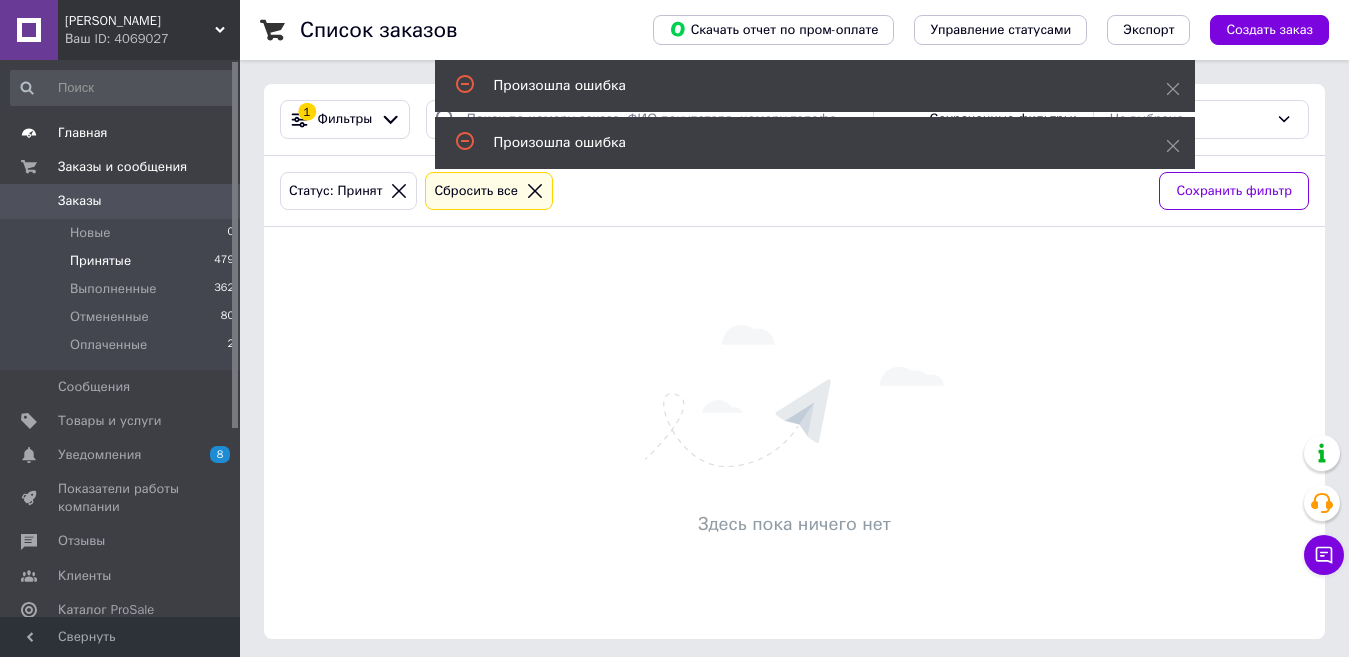 click on "Главная" at bounding box center [83, 133] 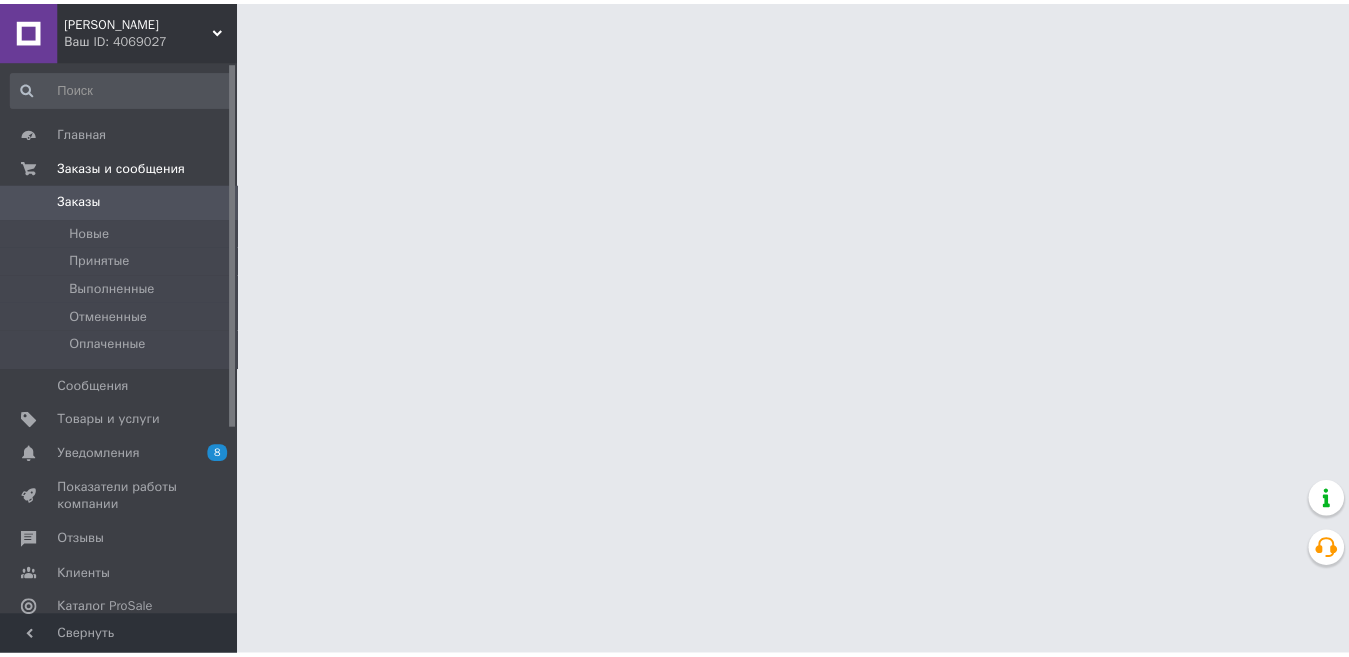 scroll, scrollTop: 0, scrollLeft: 0, axis: both 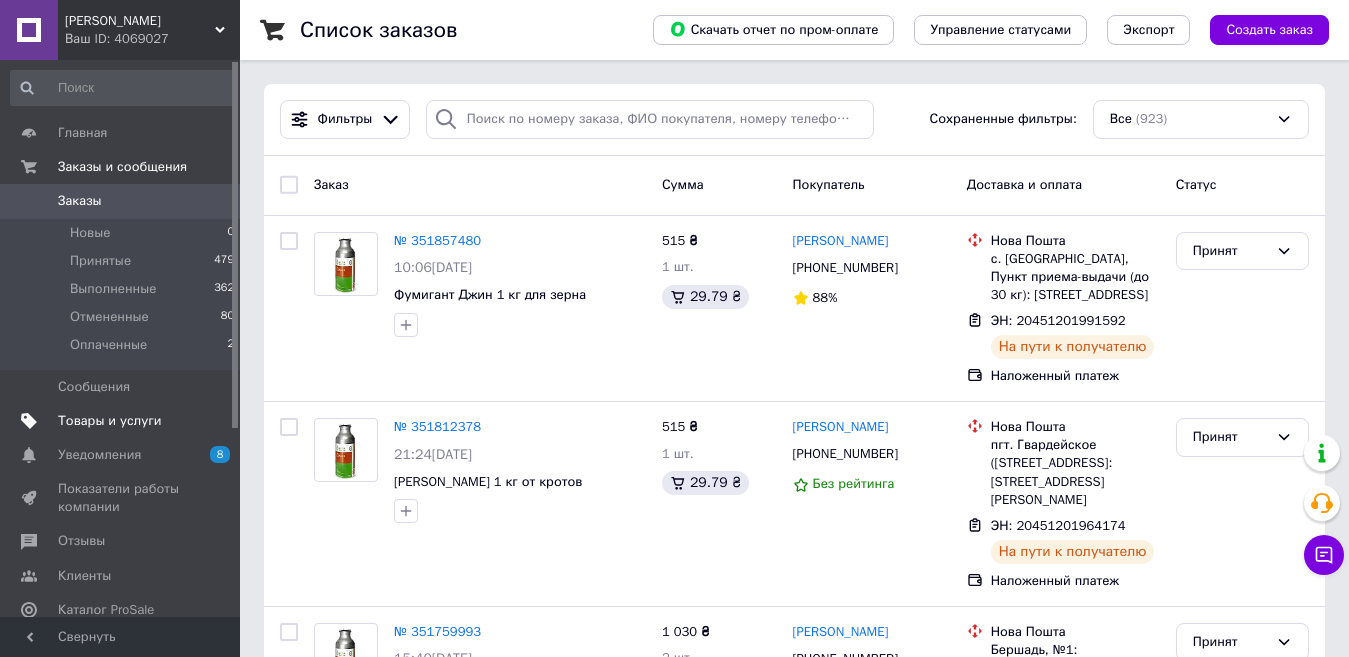 click on "Товары и услуги" at bounding box center [110, 421] 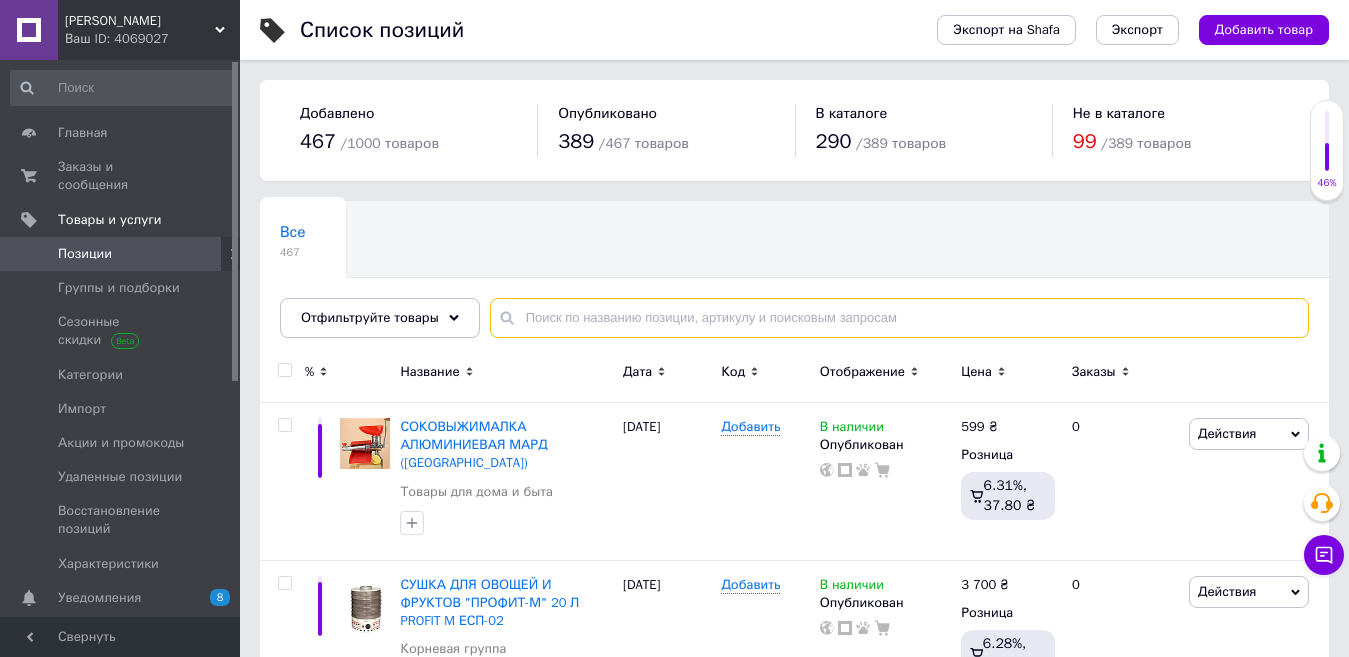 click at bounding box center [899, 318] 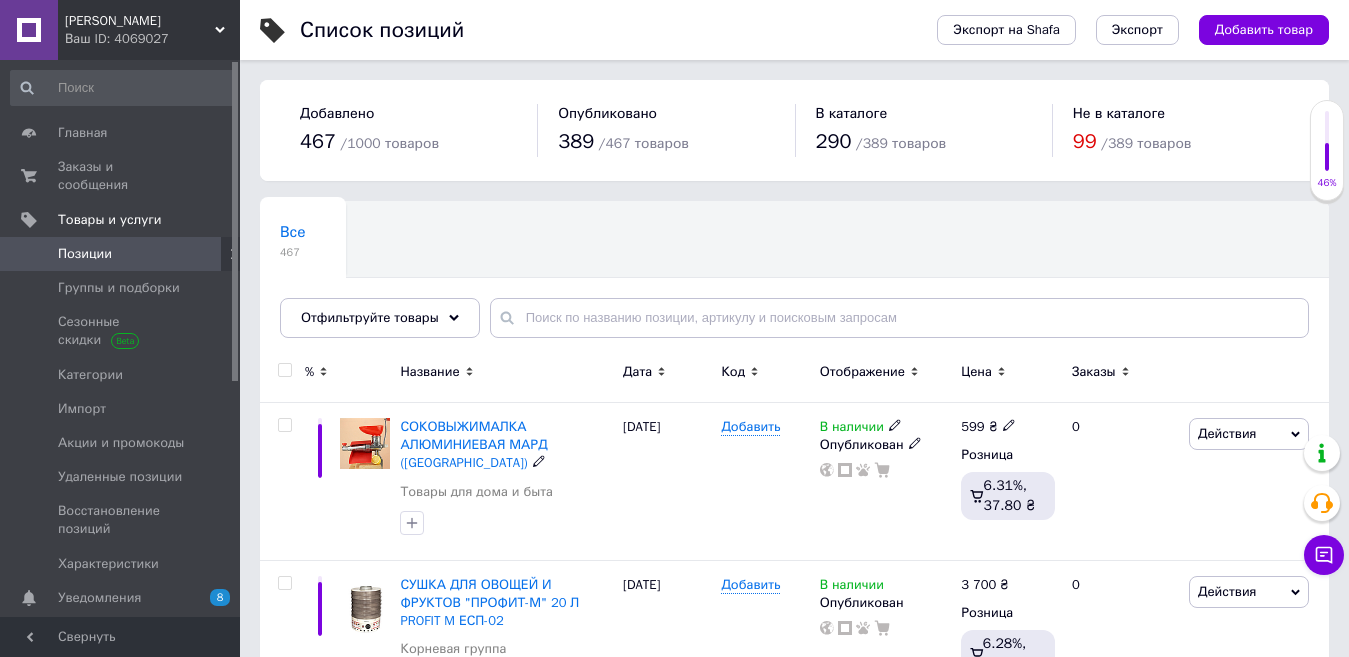 click on "СОКОВЫЖИМАЛКА АЛЮМИНИЕВАЯ МАРД ([GEOGRAPHIC_DATA])" at bounding box center [473, 444] 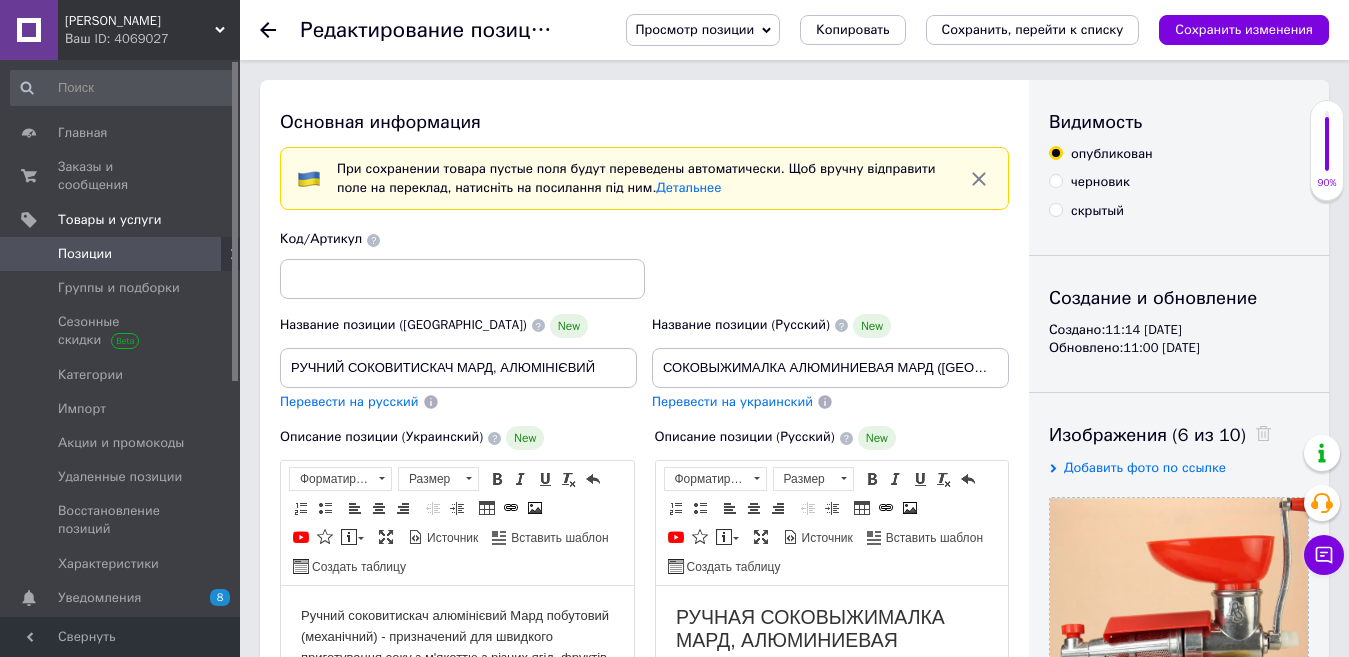 scroll, scrollTop: 0, scrollLeft: 0, axis: both 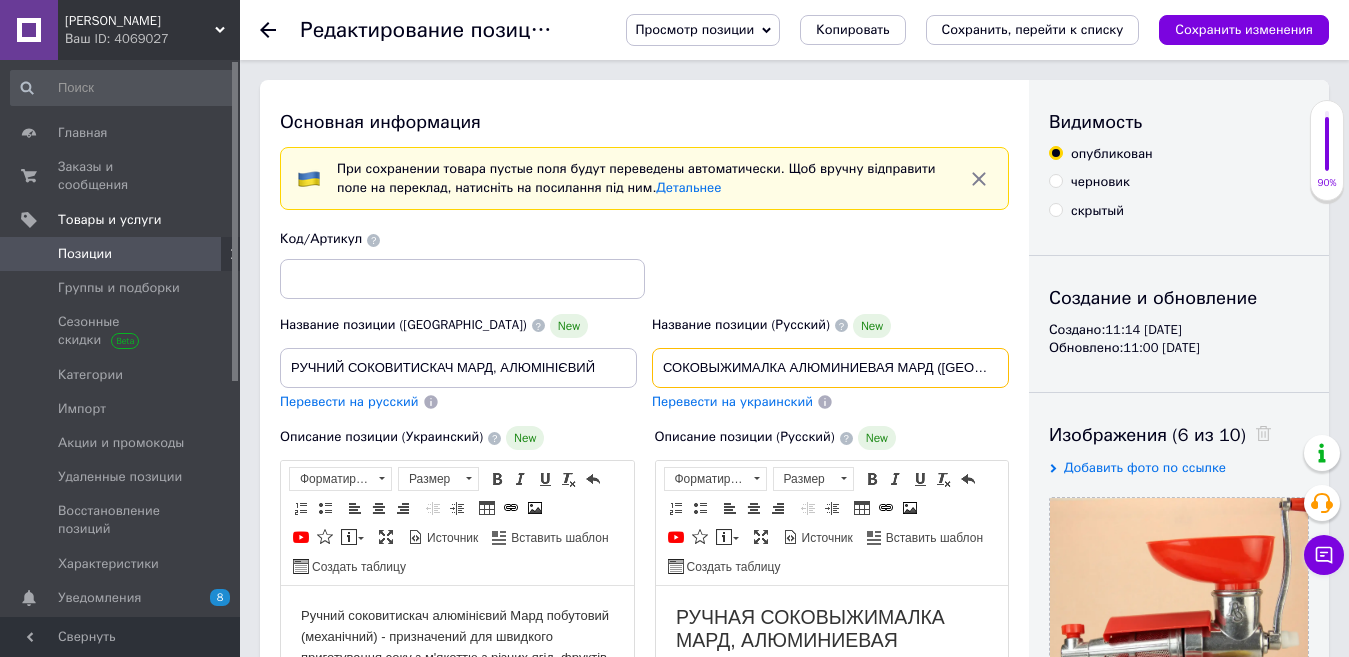 click on "СОКОВЫЖИМАЛКА АЛЮМИНИЕВАЯ МАРД ([GEOGRAPHIC_DATA])" at bounding box center [830, 368] 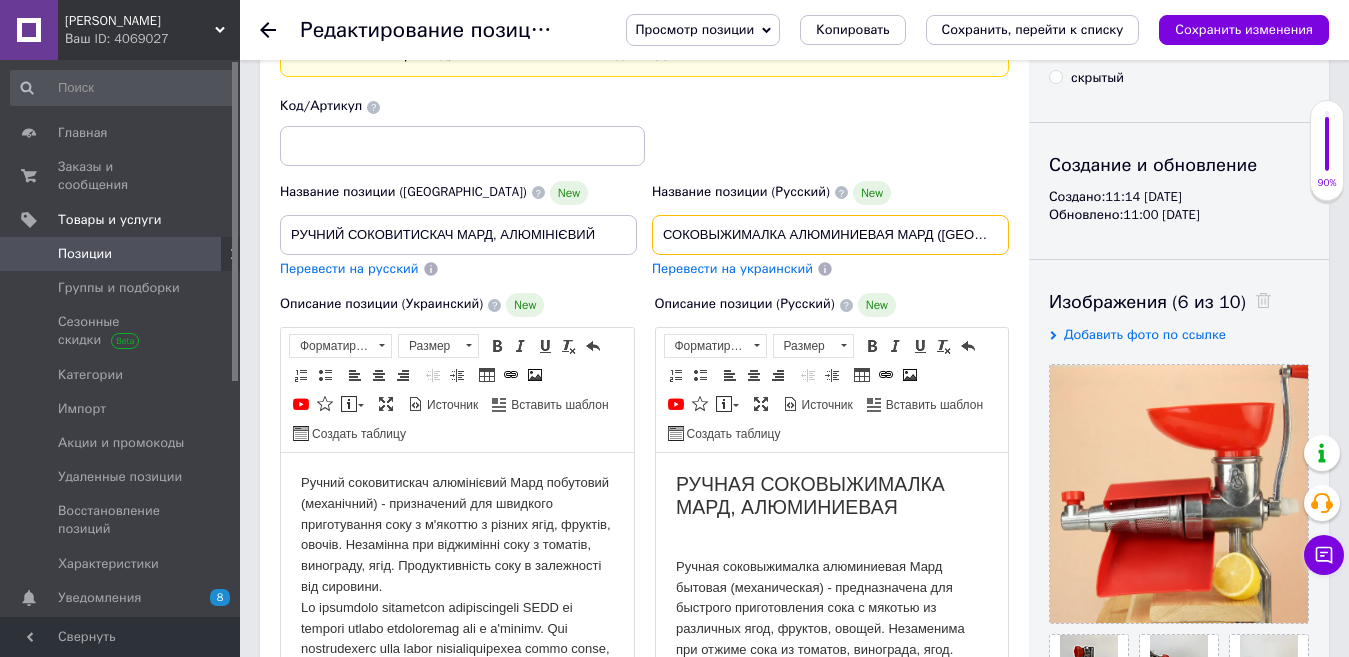 scroll, scrollTop: 200, scrollLeft: 0, axis: vertical 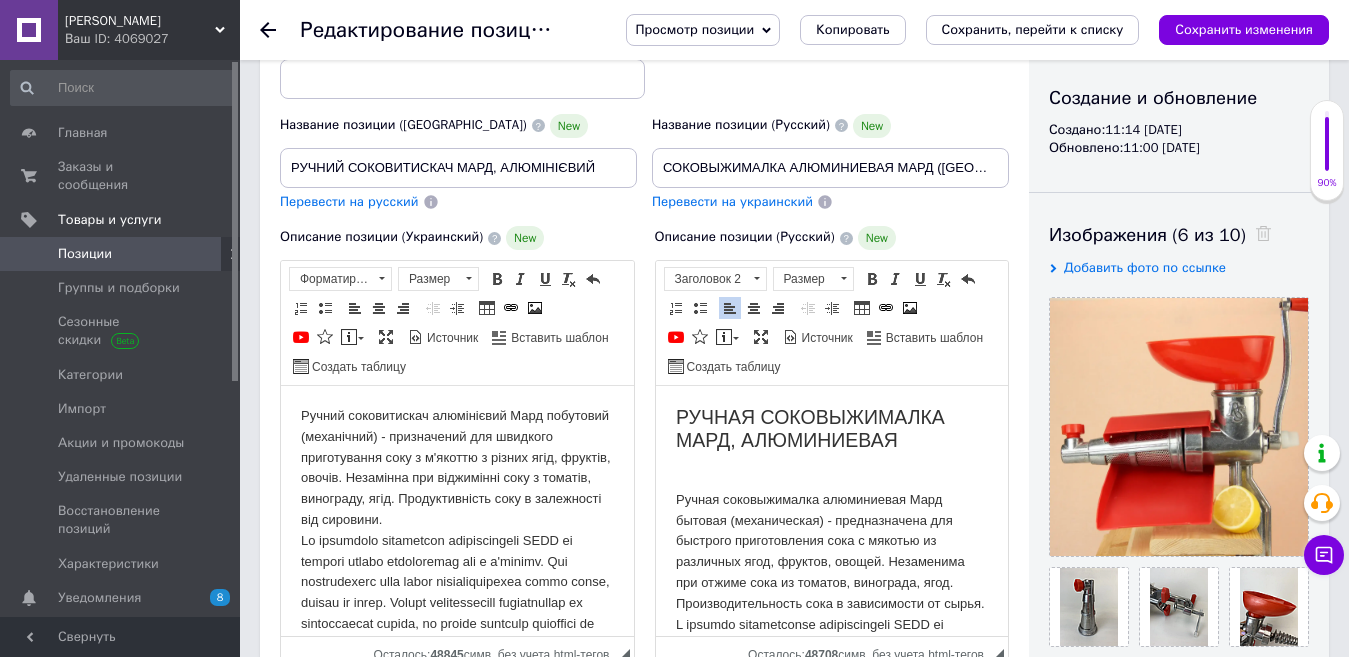 click on "РУЧНАЯ СОКОВЫЖИМАЛКА МАРД, АЛЮМИНИЕВАЯ Ручная соковыжималка алюминиевая Мард бытовая (механическая) - предназначена для быстрого приготовления сока с мякотью из различных ягод, фруктов, овощей. Незаменима при отжиме сока из томатов, винограда, ягод. Производительность сока в зависимости от сырья. ОСНОВНЫЕ ХАРАКТЕРИСТИКИ РУЧНОЙ АЛЮМИНИЕВОЙ СОКОВЫЖИМАЛКИ МАРД​ Максимальный выход сока, не менее, %: - сока с яблок 55 - сока с томатов 82 Габаритные размеры ДхШхВ, мм 358х126х332 Вес, не более, кг 2,0" at bounding box center (831, 802) 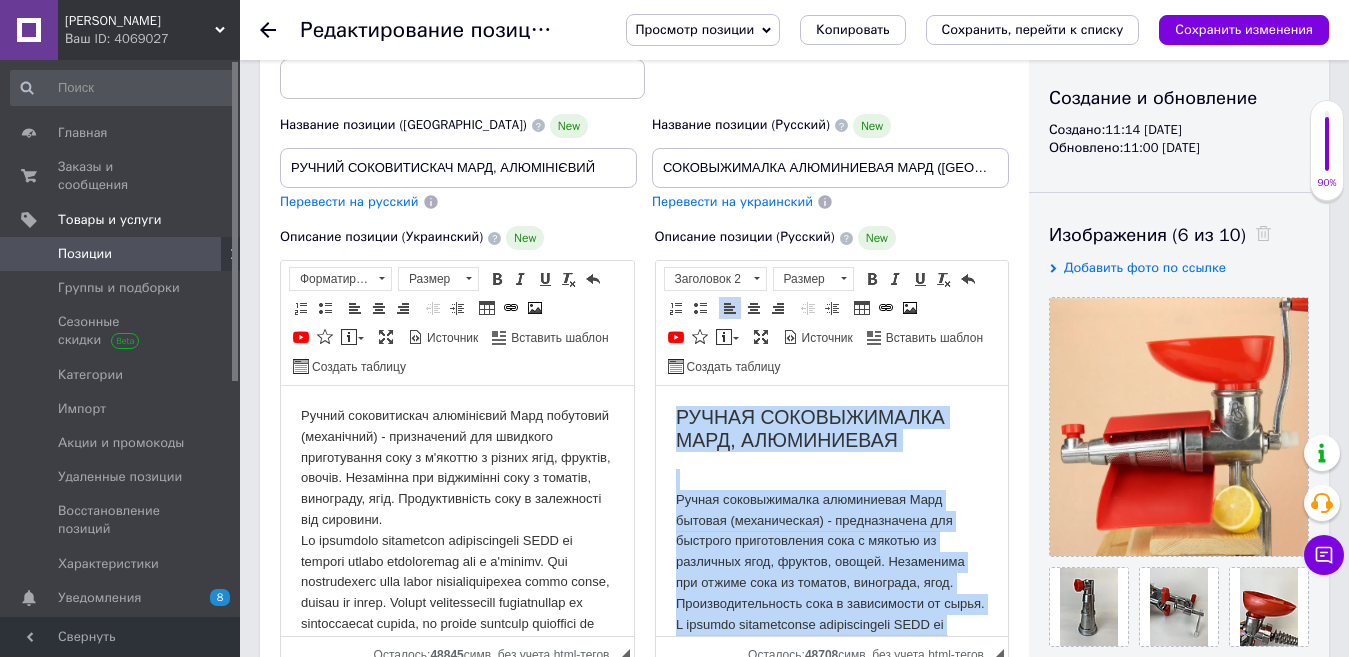 copy on "LOREMI DOLORSITAMETC ADIP, ELITSEDDOEI Tempor incididuntutl etdoloremag Aliq enimadm (veniamquisno) - exercitationu lab nisialiq exeacommodoco duis a irurein re voluptate veli, essecil, fugiat. Nullaparia exc sintoc cupi no proiden, suntculpa, quio. Deseruntmollitanim ides l perspiciati un omnis. I natuser voluptatemac doloremquelau TOTA​ re aperiam eaquei quaeabilloi ver q archite. Bea vitaedictaexp nemo enimi quiavoluptas aspernatu autod, fugitc, m dolor eosra. Sequin nequeporroqui doloremadi nu eiusmoditemp incidu, mag quaeratetia minussol nobiselig o cumquenihili quoplaceatfa. Pos assumendarepell temporib a quibusdamoff, debiti rerumnecessit saepe evenietv rep recusandaei earumhictenet sapien dele, r volup maioresal perferendi d asperiores repellatm, nos exercitatio ullamcor suscipitl a comm conse. Q maximemo molestia harumq rerumfacilisexpe disti, namlibe temporecumsol nobiseligendio cumq.Nihili minusquodma placeatfacer possimusomnis loremi dolo Sitametco adi elitseddo e tempo i utlaboreetdolo magnaal..." 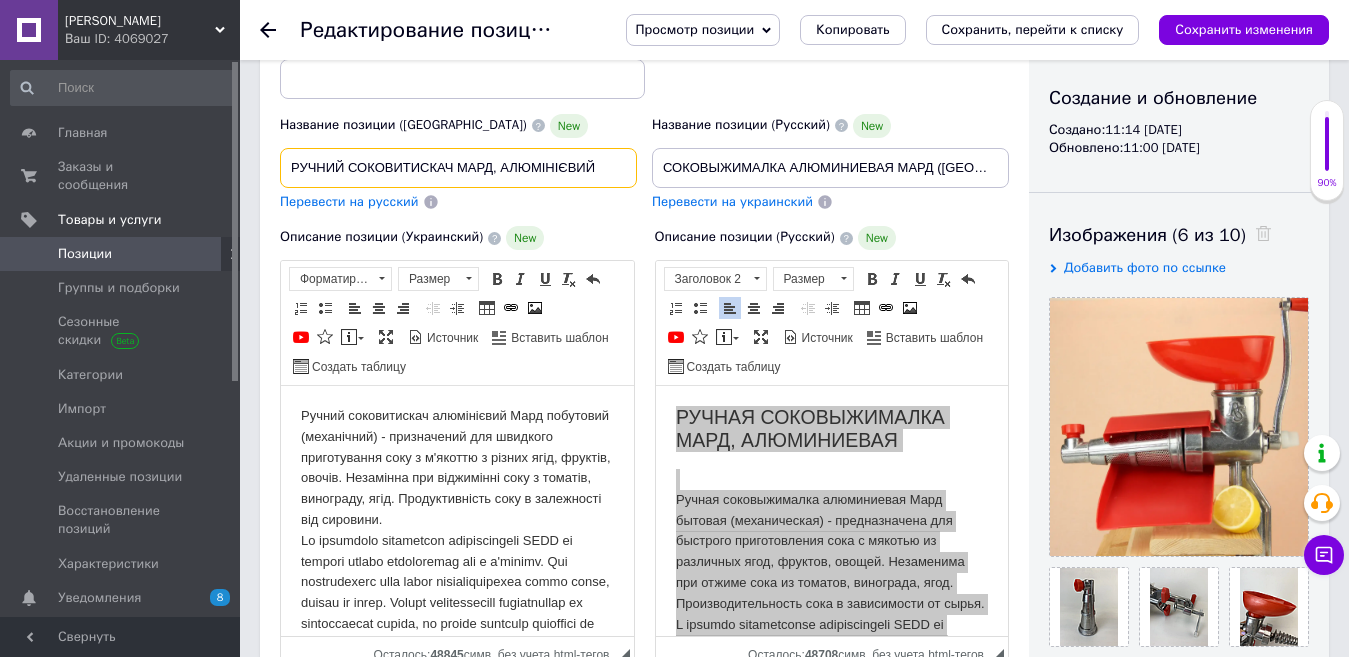 click on "РУЧНИЙ СОКОВИТИСКАЧ МАРД, АЛЮМІНІЄВИЙ" at bounding box center [458, 168] 